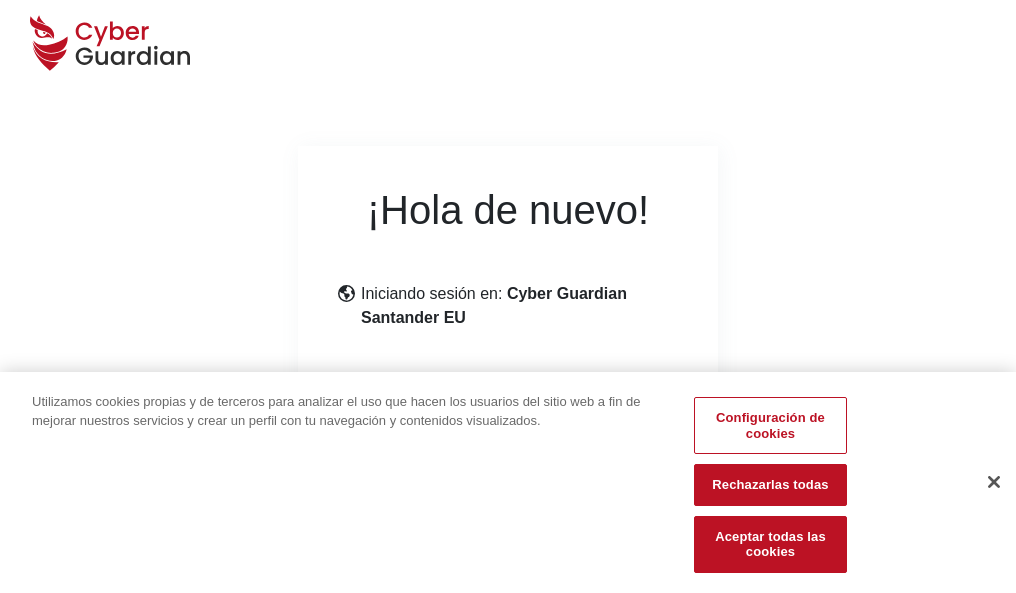 scroll, scrollTop: 245, scrollLeft: 0, axis: vertical 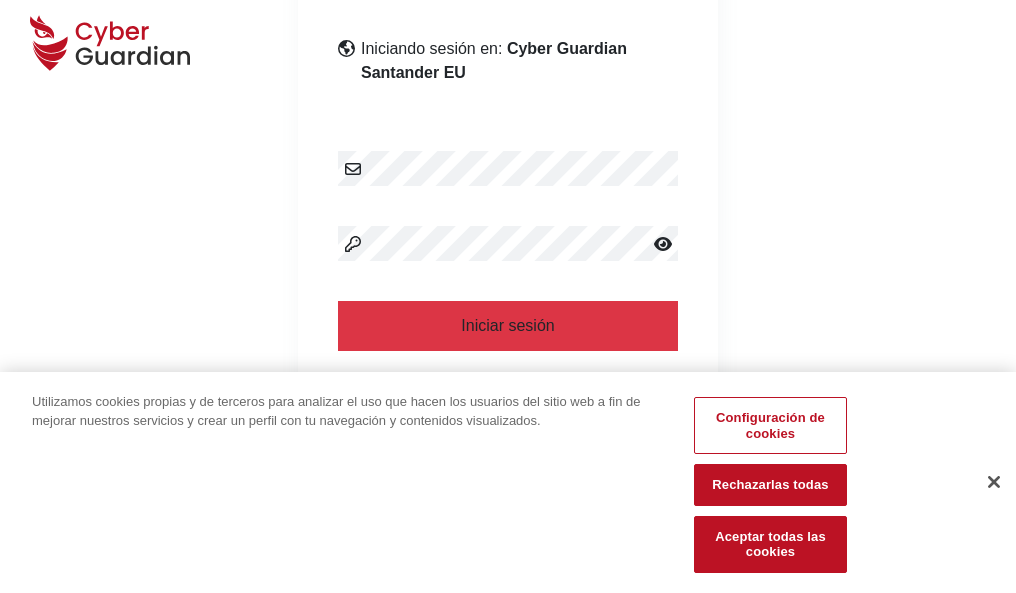 click at bounding box center (994, 482) 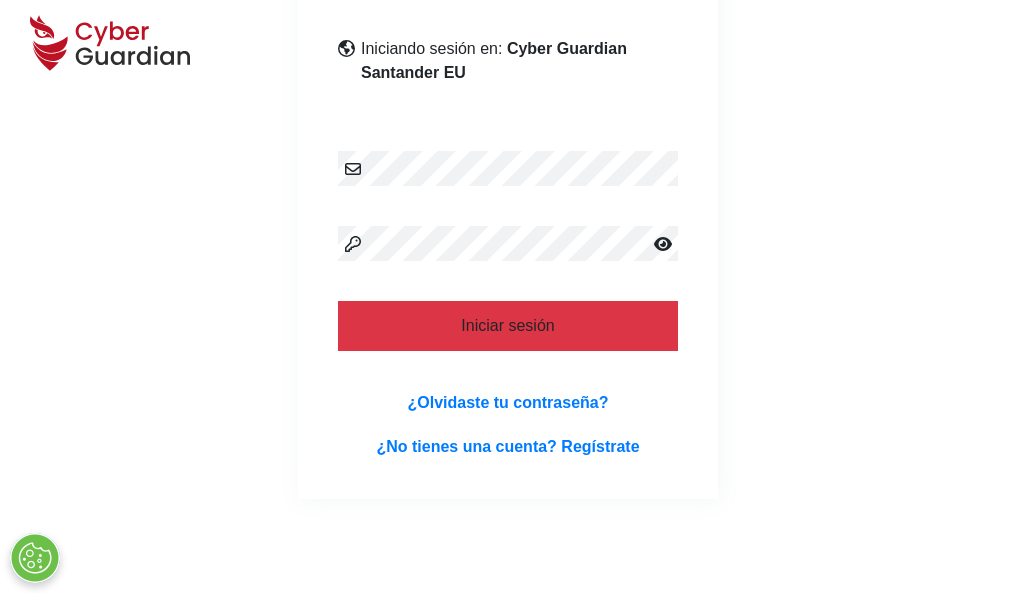 scroll, scrollTop: 389, scrollLeft: 0, axis: vertical 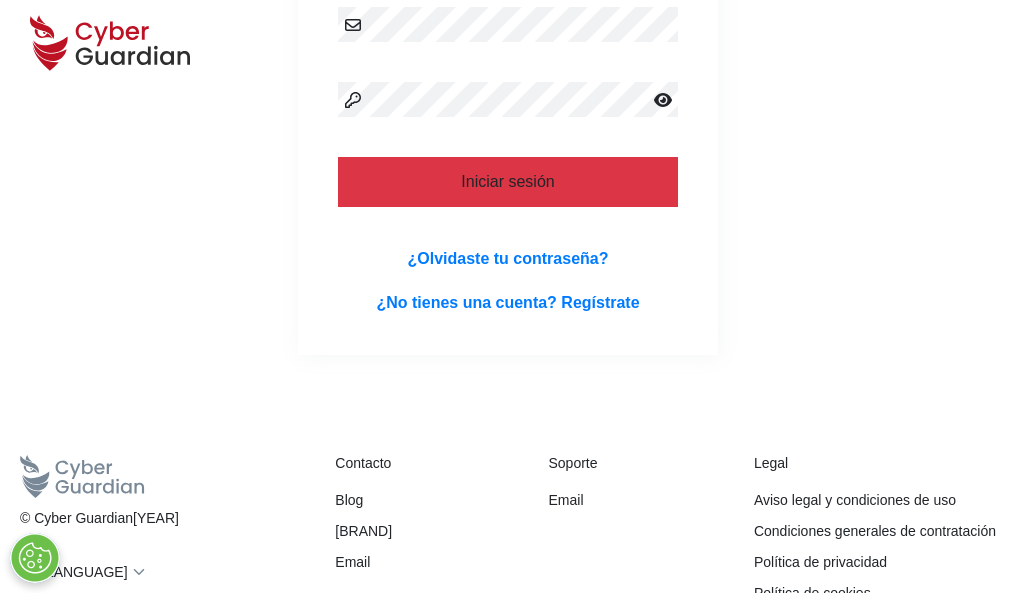 type 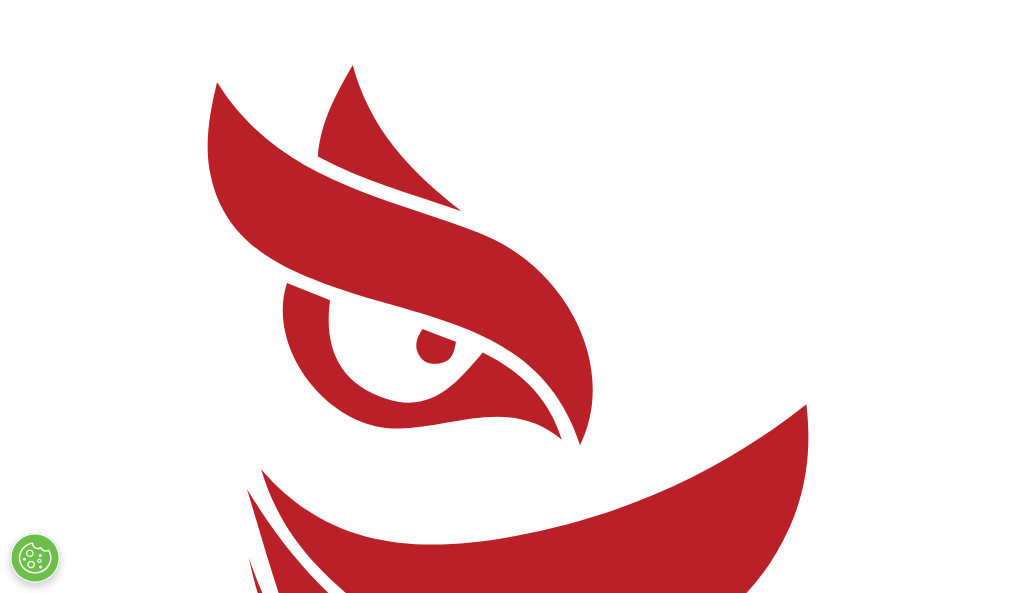 scroll, scrollTop: 0, scrollLeft: 0, axis: both 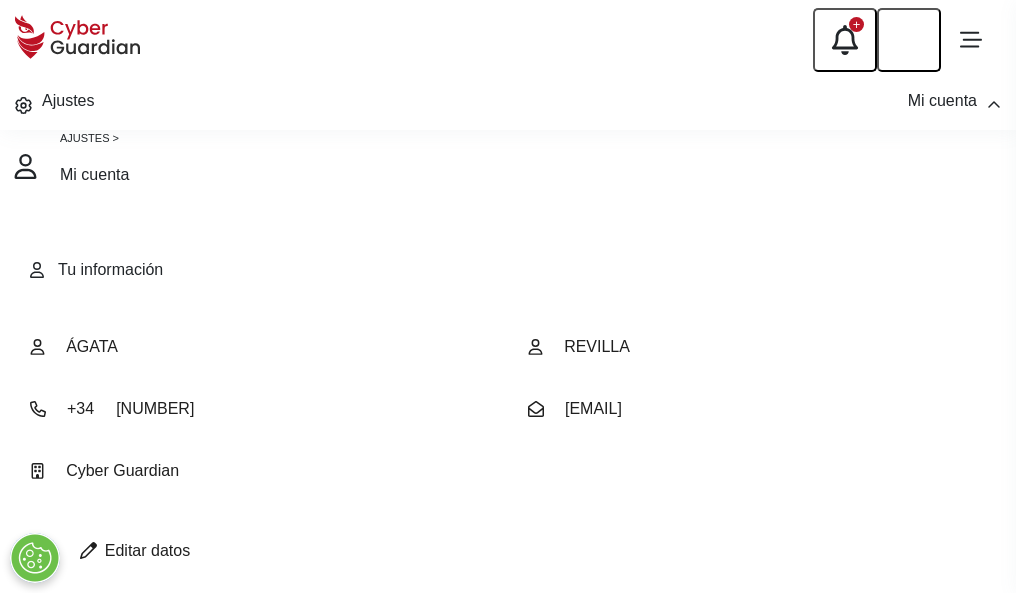 click at bounding box center (88, 550) 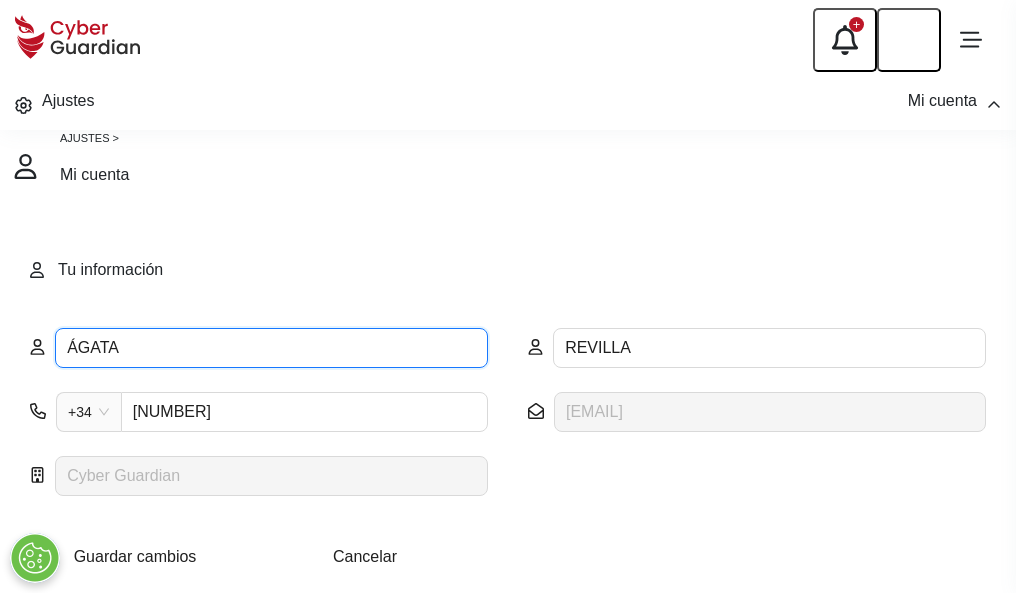 click on "ÁGATA" at bounding box center (271, 348) 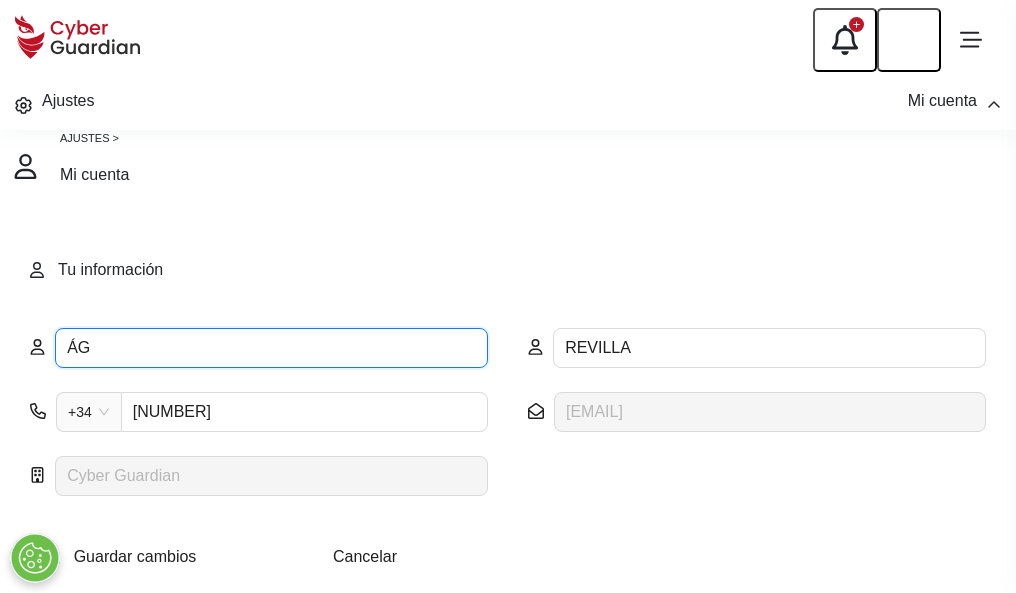 type on "Á" 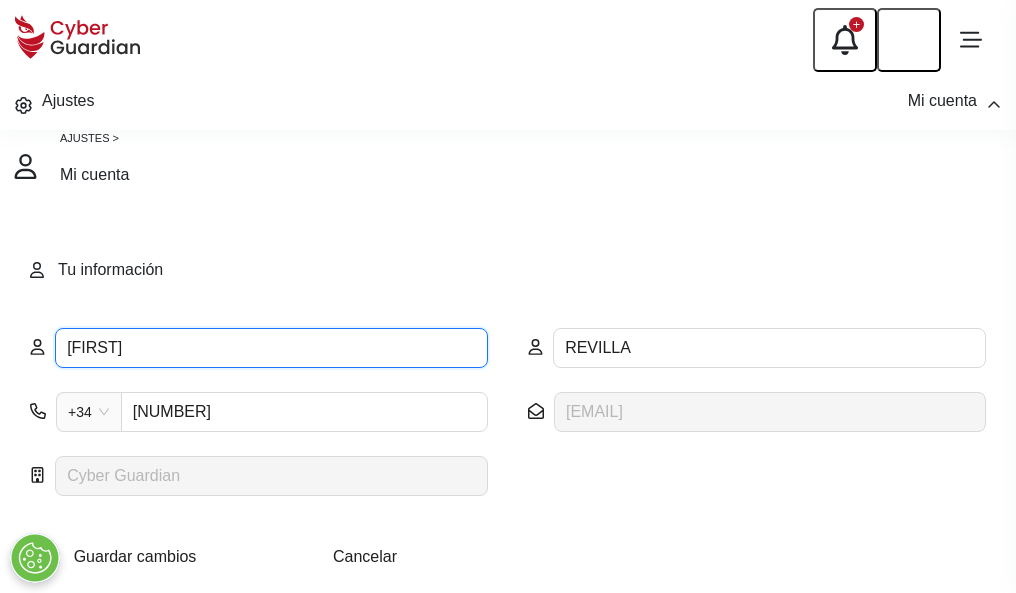 type on "Humberto" 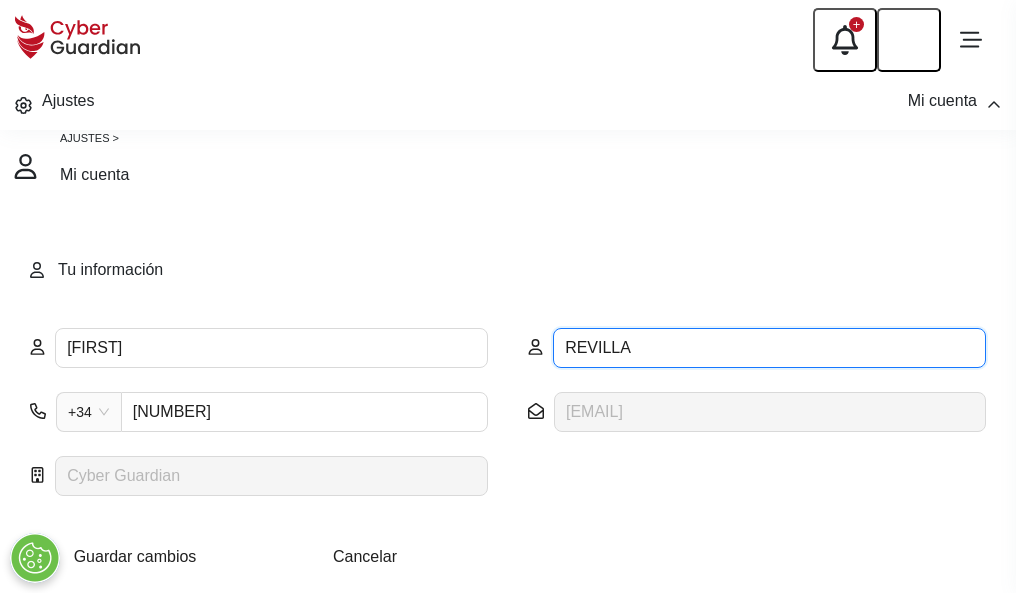 click on "REVILLA" at bounding box center [769, 348] 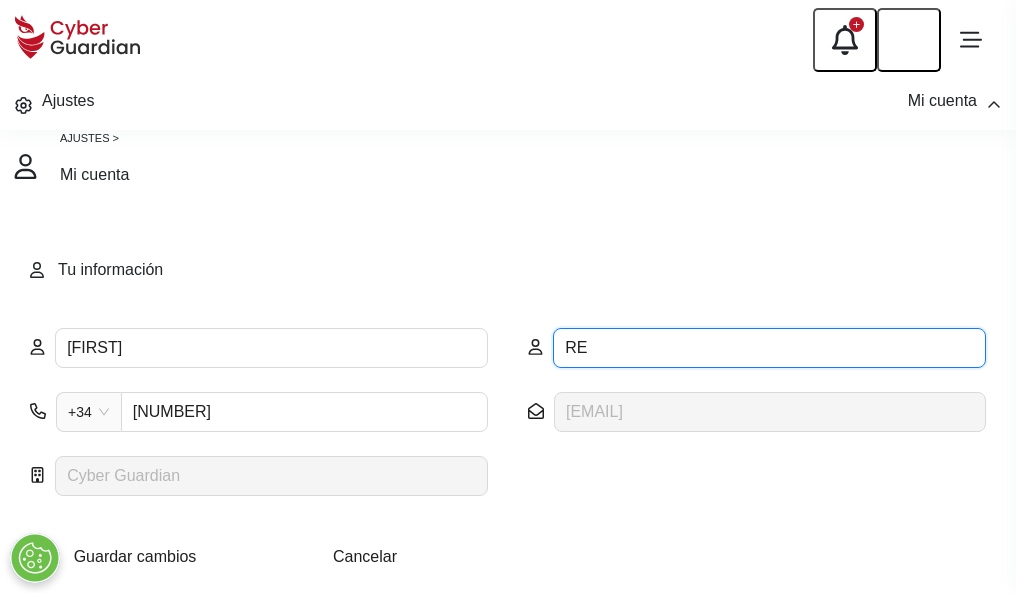 type on "R" 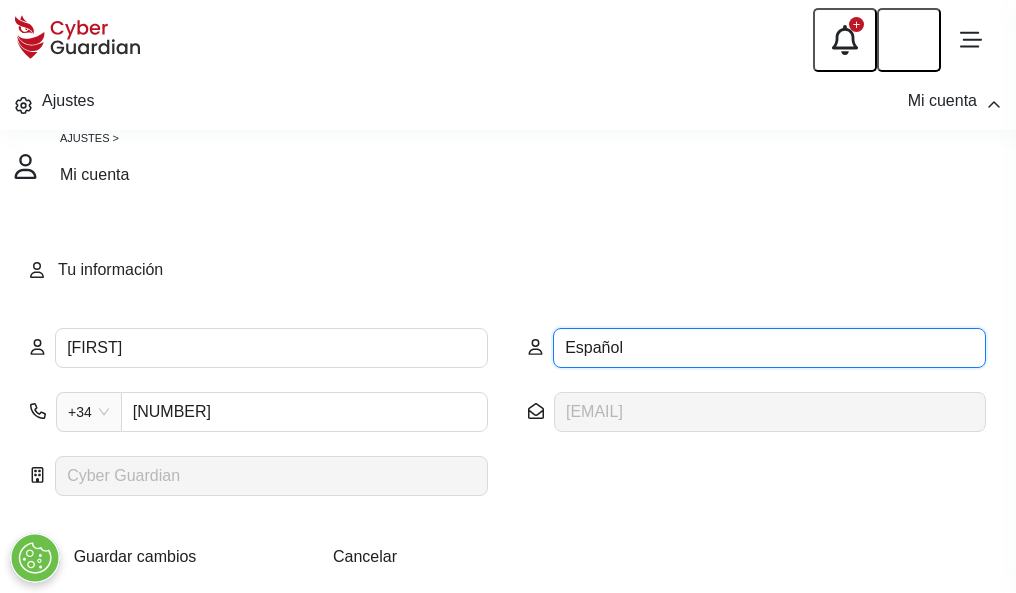 type on "Español" 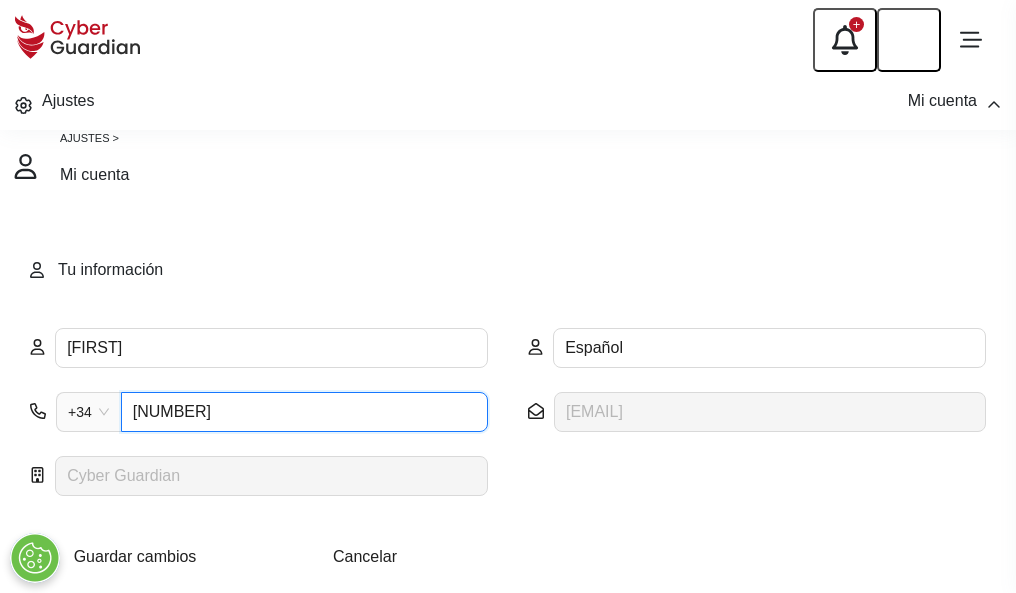 click on "813654448" at bounding box center (321, 412) 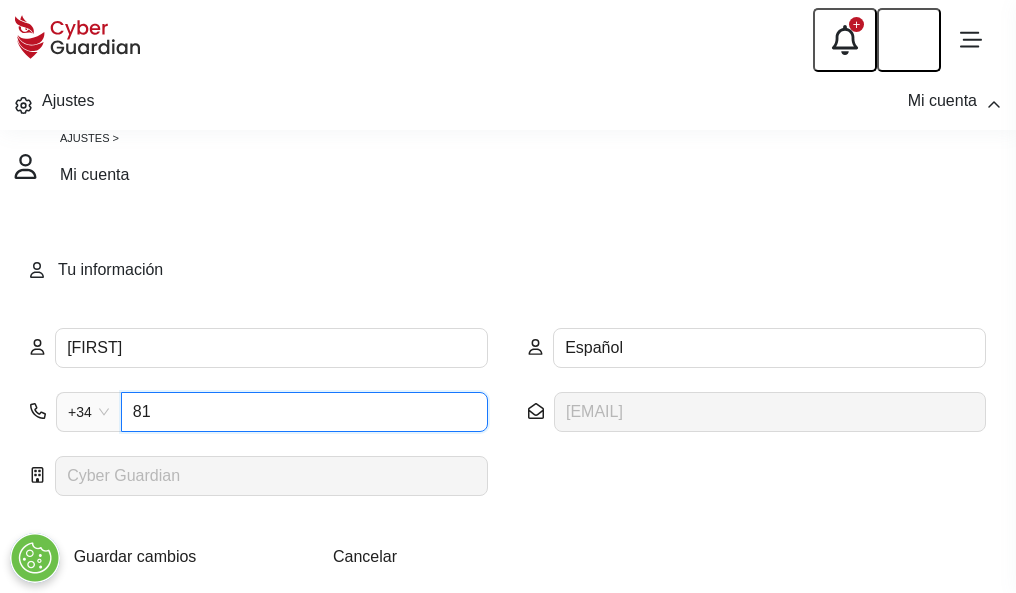 type on "8" 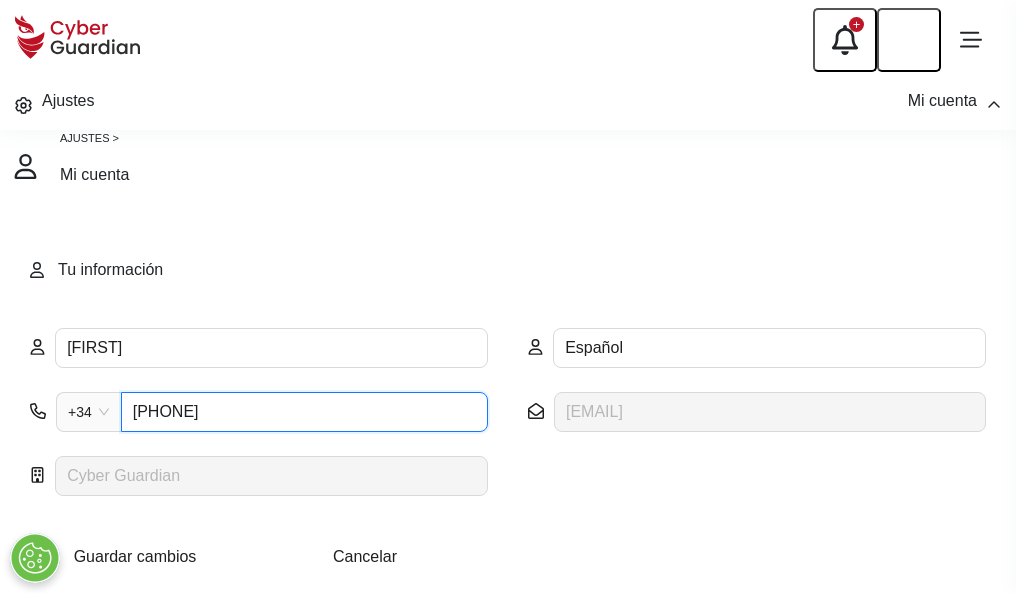 type on "986334592" 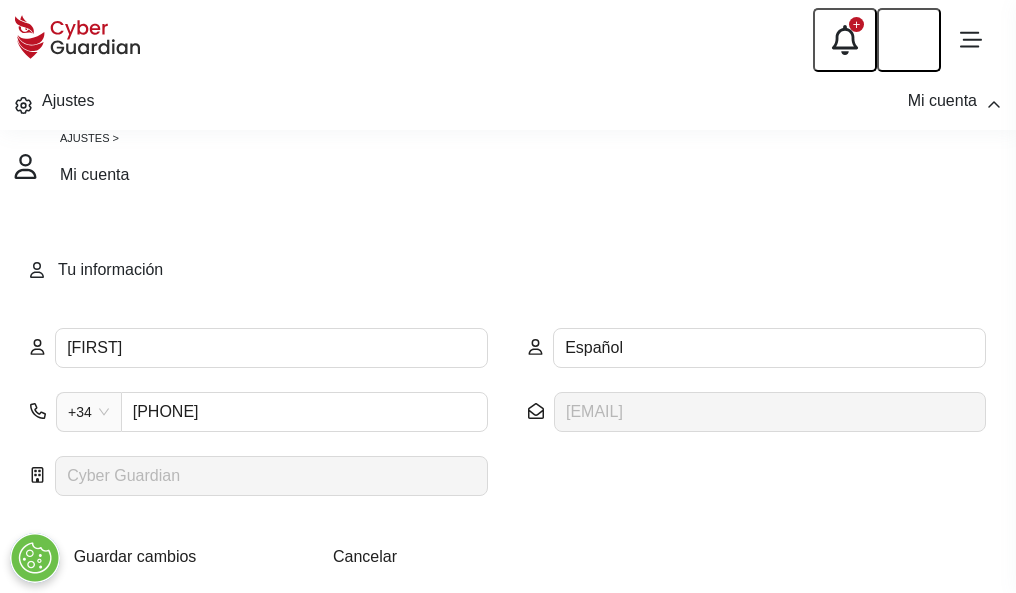 click on "Guardar cambios" at bounding box center [135, 556] 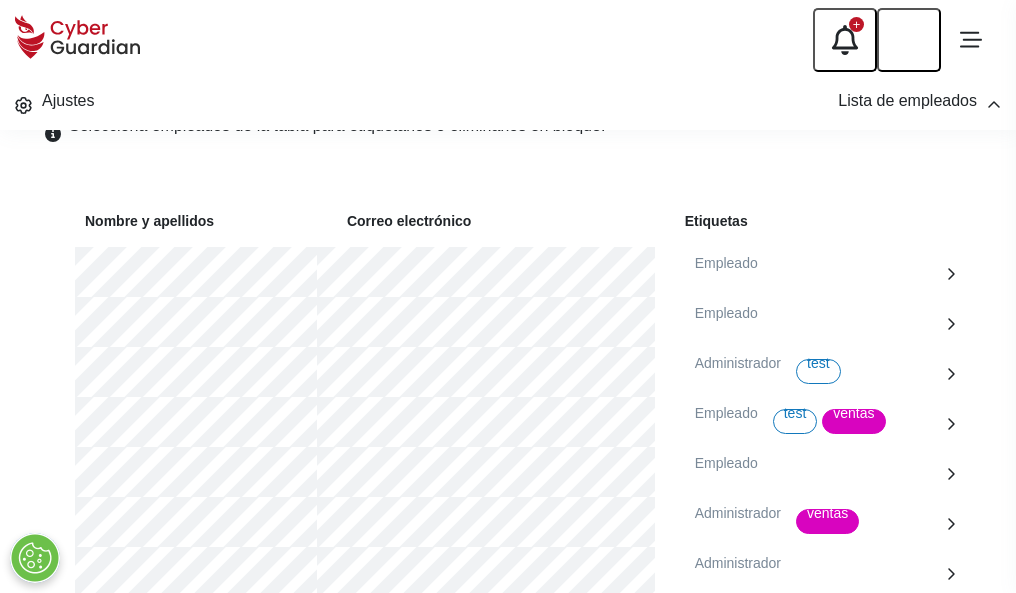 scroll, scrollTop: 856, scrollLeft: 0, axis: vertical 